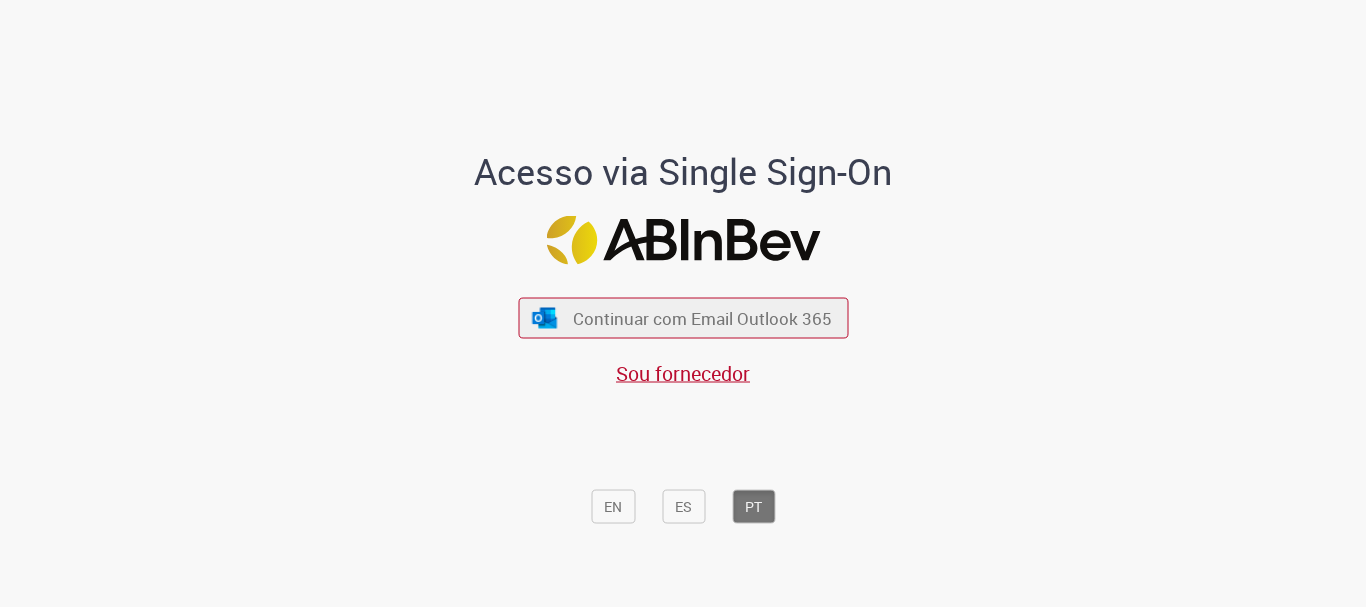 scroll, scrollTop: 0, scrollLeft: 0, axis: both 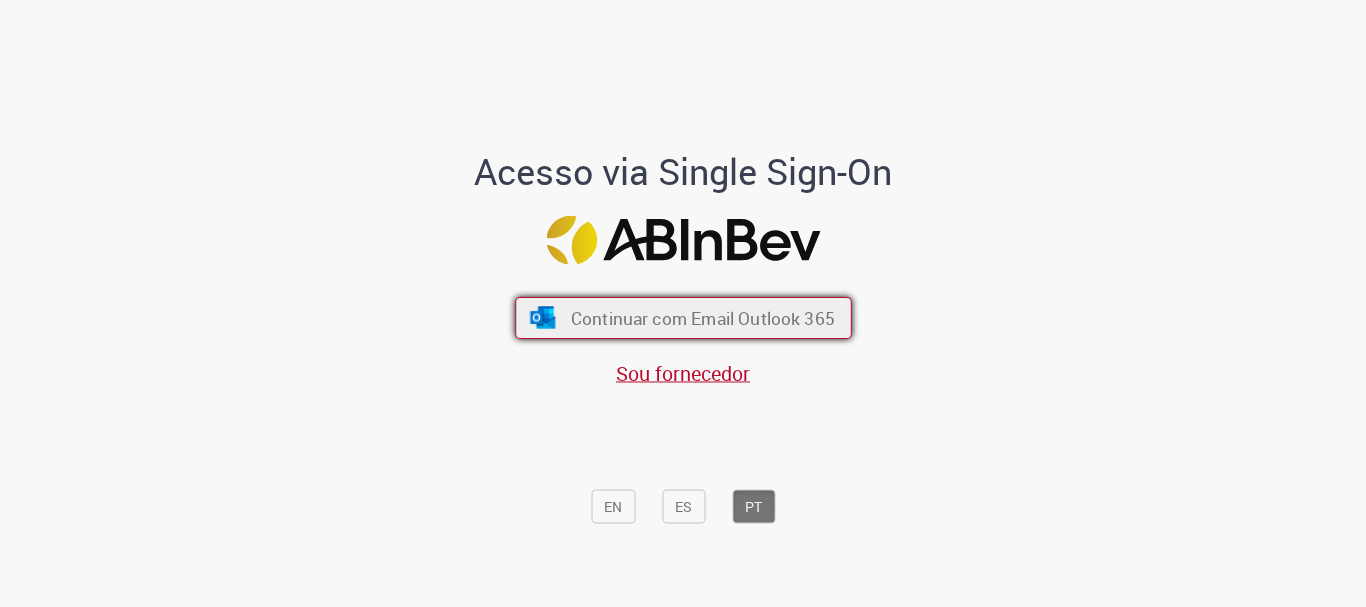 click on "Continuar com Email Outlook 365" at bounding box center (702, 318) 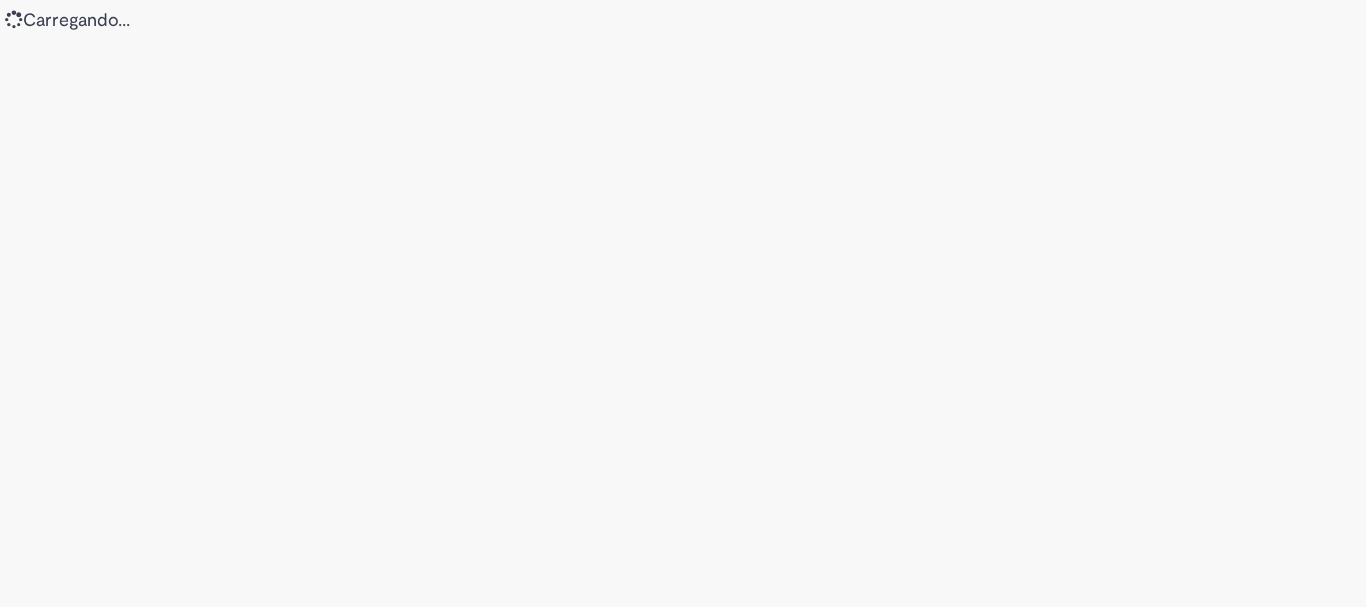 scroll, scrollTop: 0, scrollLeft: 0, axis: both 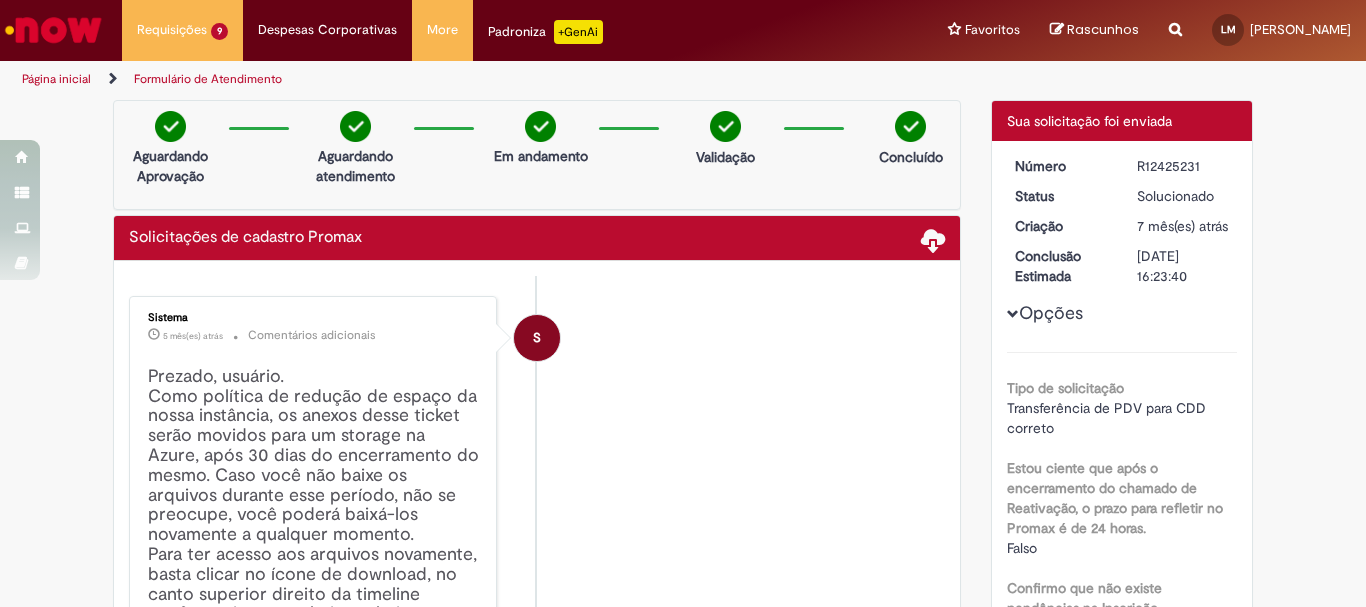 click on "Página inicial" at bounding box center [56, 79] 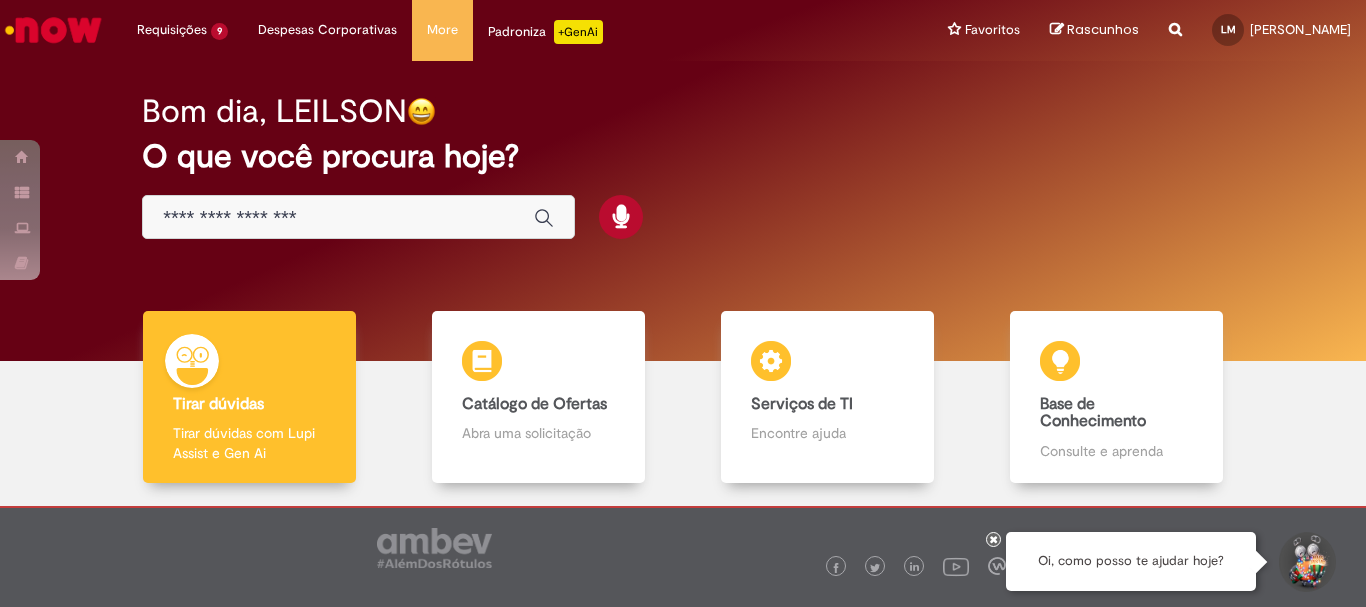 click at bounding box center (358, 217) 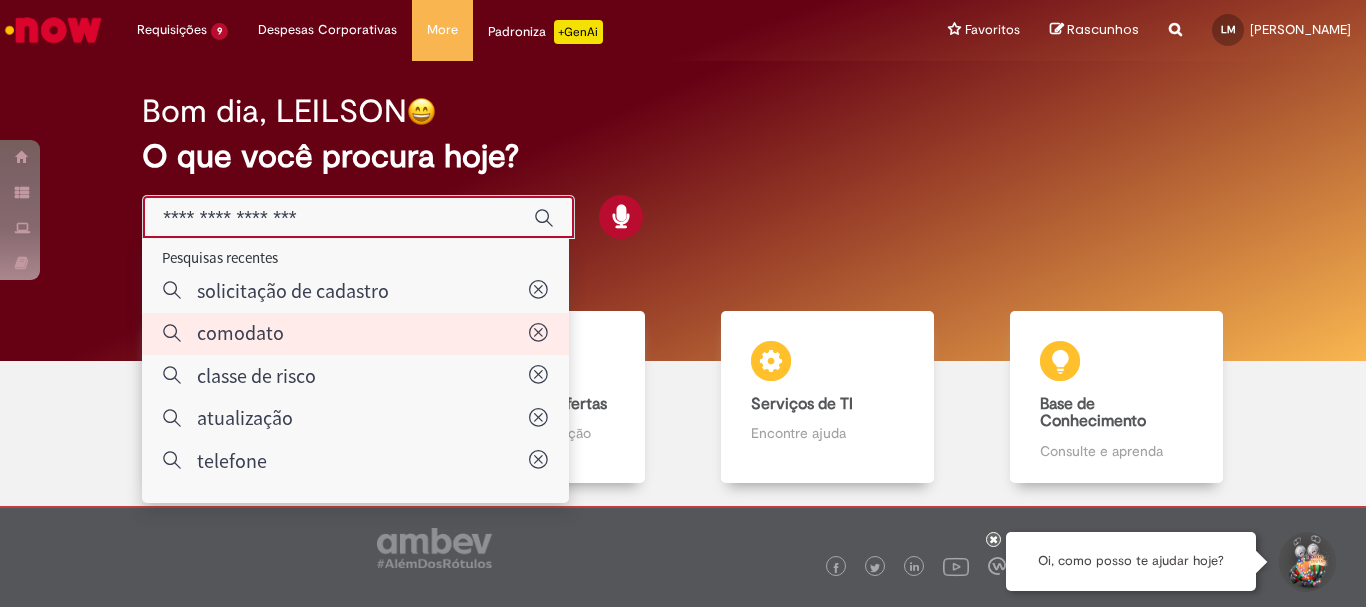 type on "********" 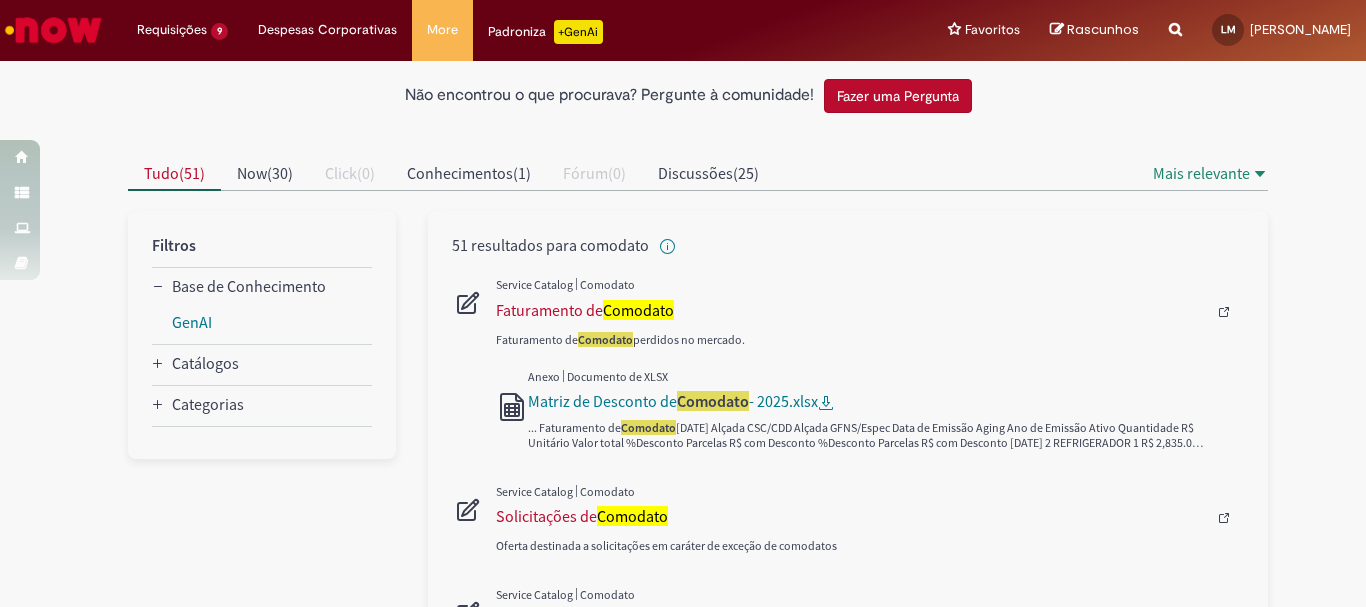 scroll, scrollTop: 300, scrollLeft: 0, axis: vertical 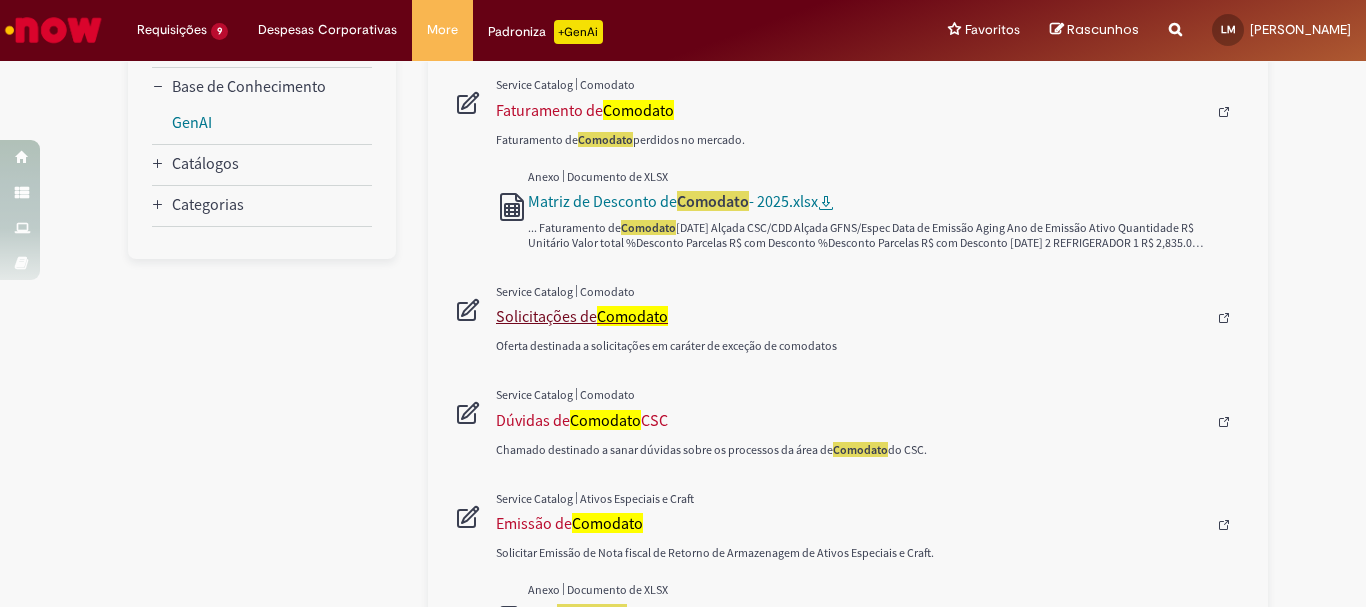 click on "Solicitações de  Comodato" at bounding box center (851, 316) 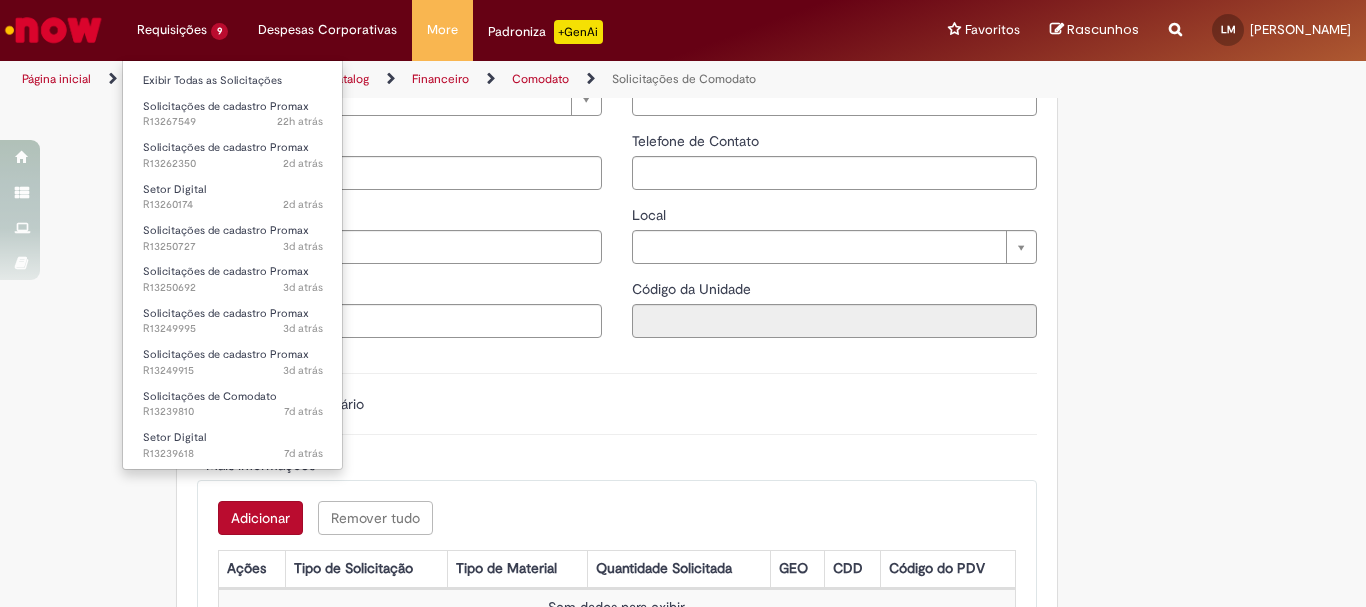 type on "**********" 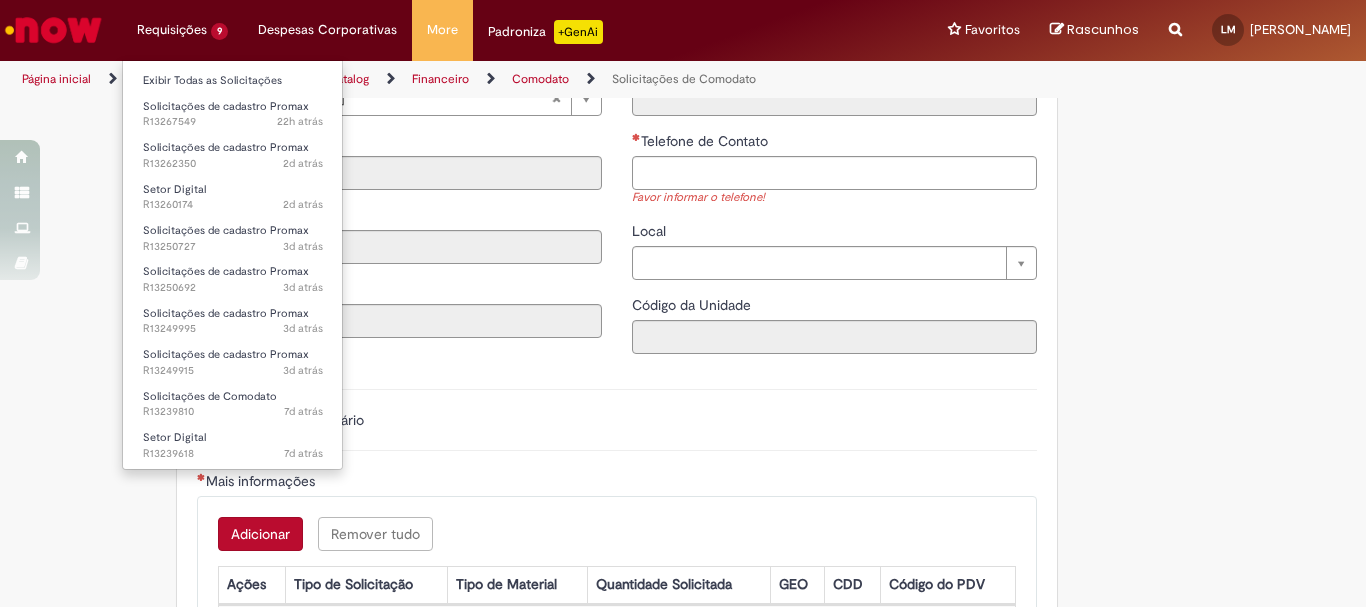 scroll, scrollTop: 0, scrollLeft: 0, axis: both 